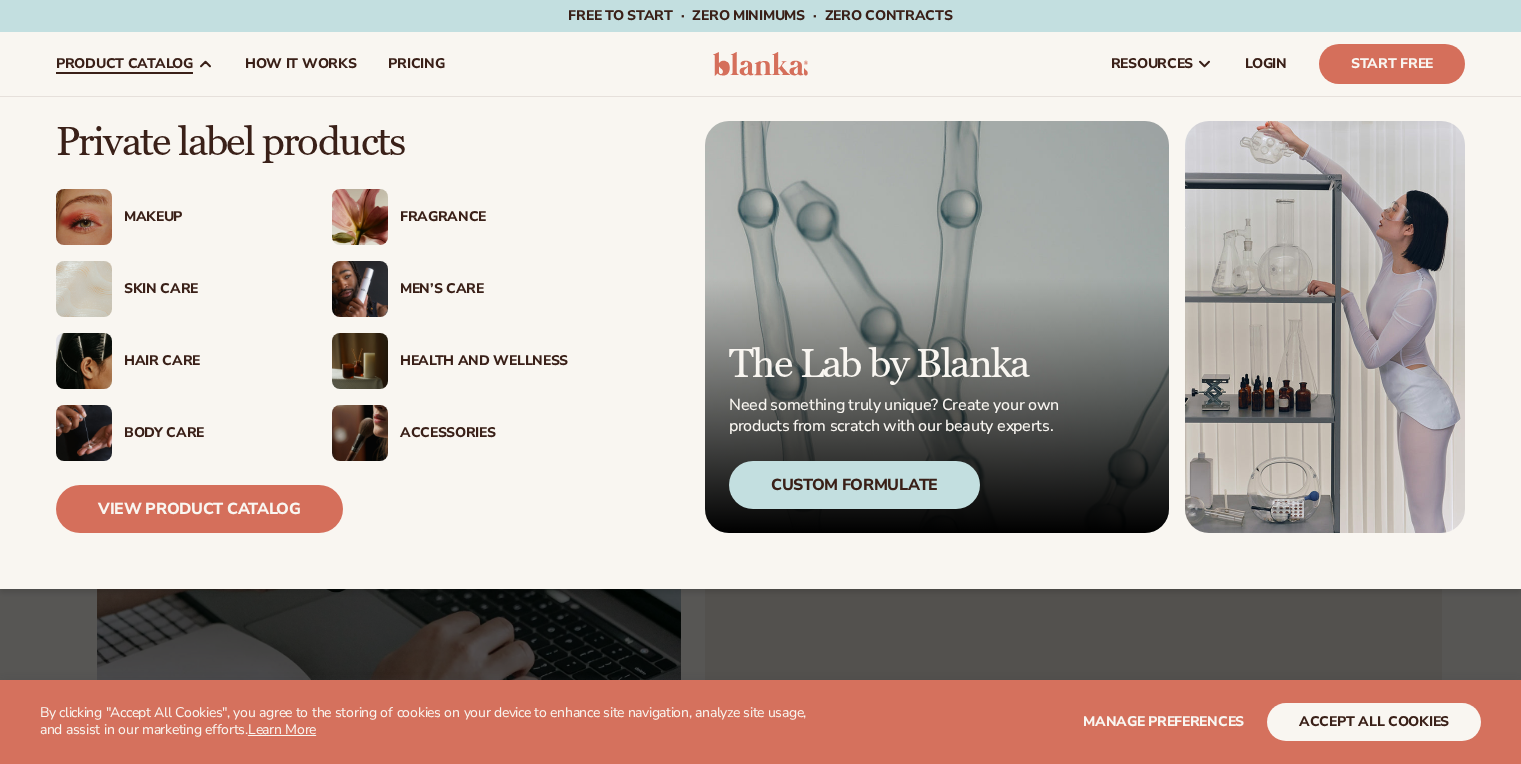 scroll, scrollTop: 0, scrollLeft: 0, axis: both 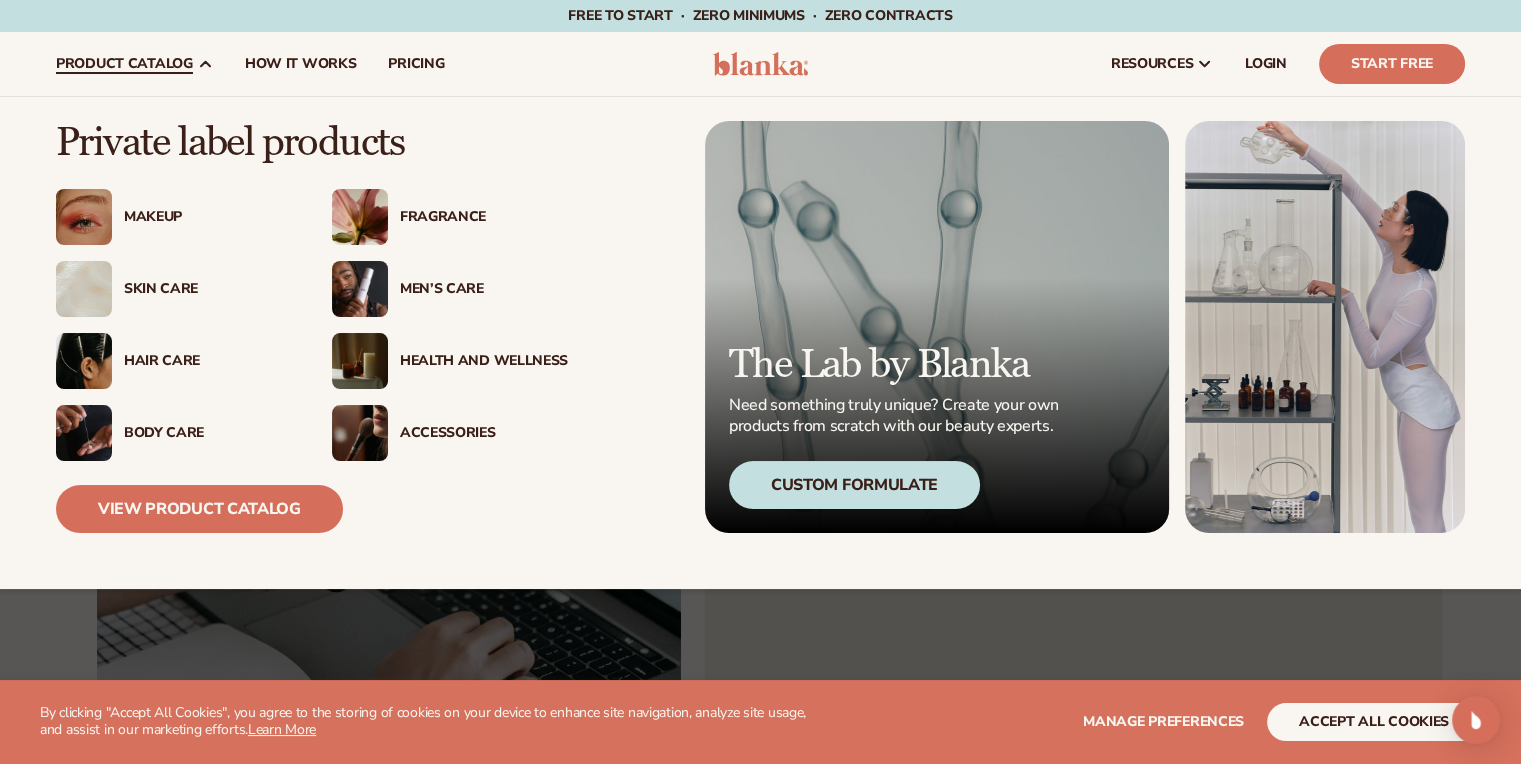 click on "Makeup" at bounding box center (208, 217) 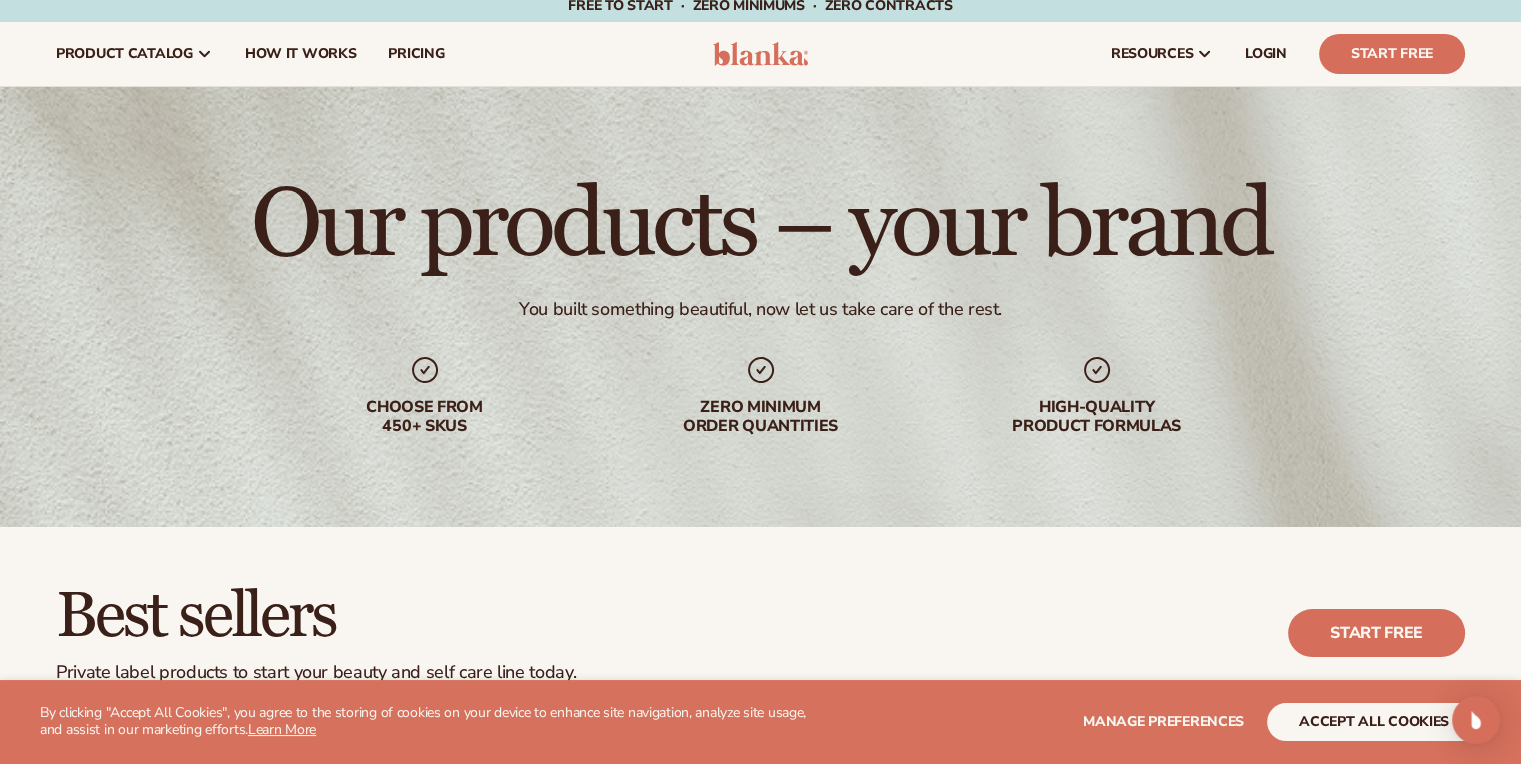 scroll, scrollTop: 0, scrollLeft: 0, axis: both 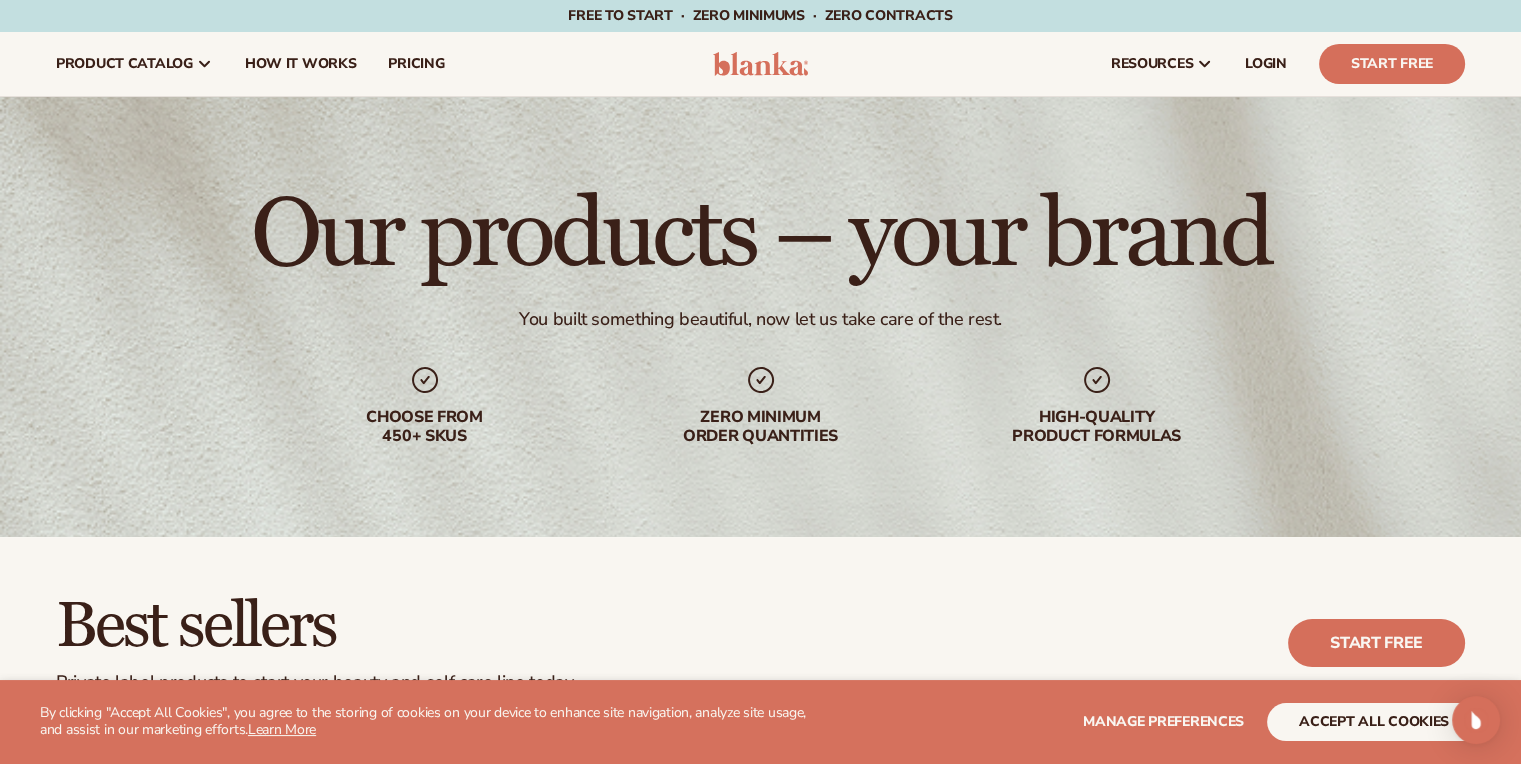 click at bounding box center [760, 64] 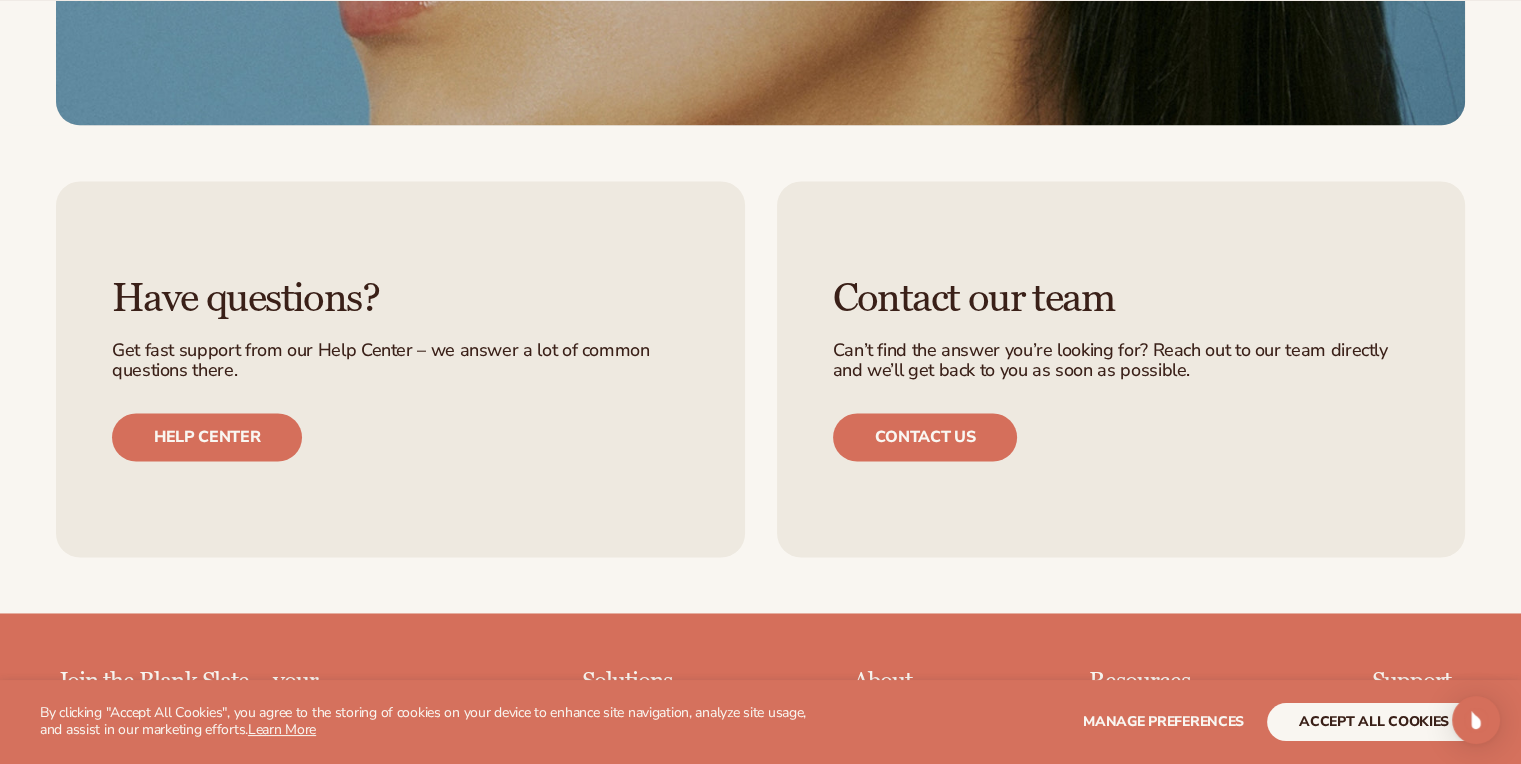 scroll, scrollTop: 4166, scrollLeft: 0, axis: vertical 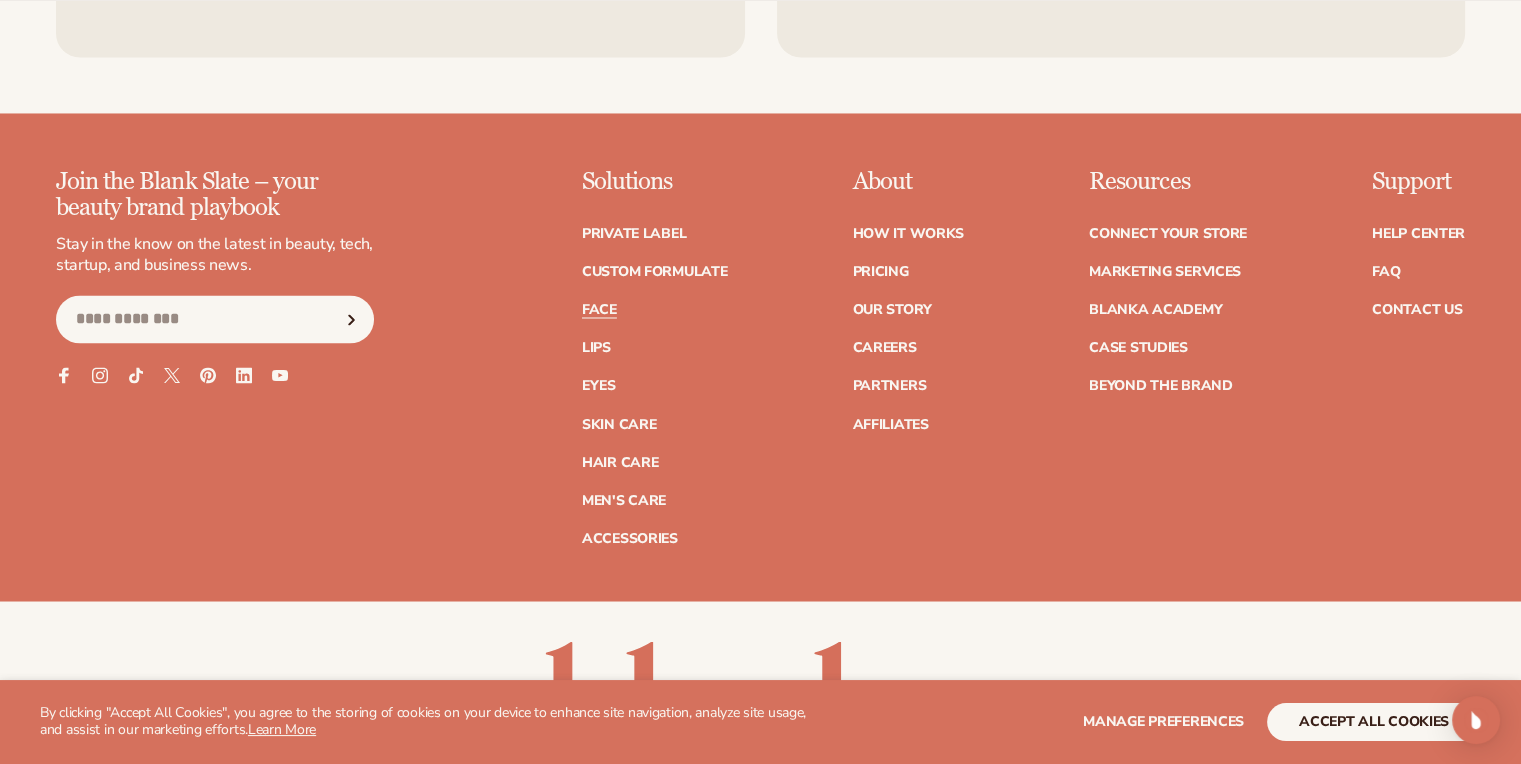 click on "Face" at bounding box center [599, 310] 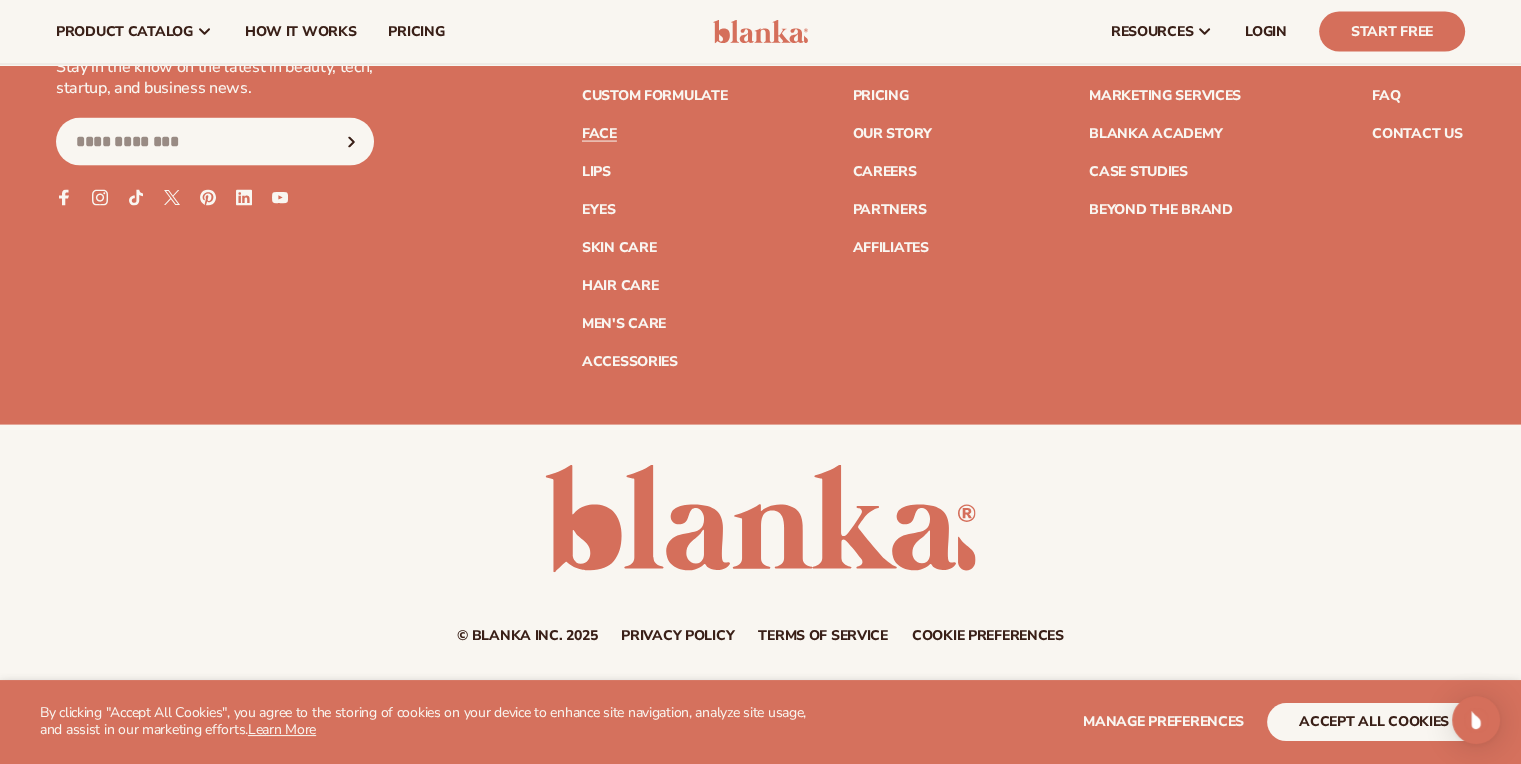 scroll, scrollTop: 4817, scrollLeft: 0, axis: vertical 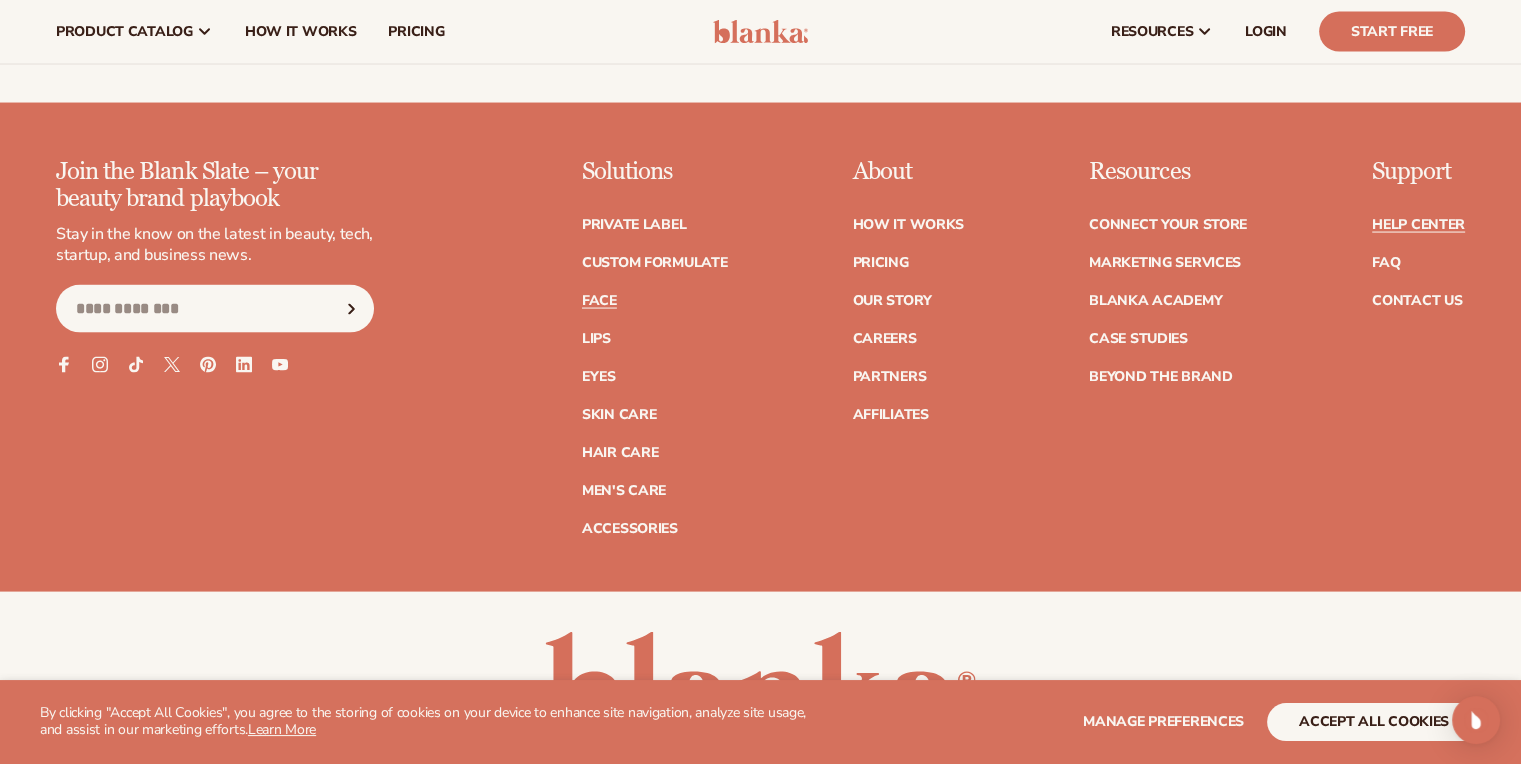 click on "Help Center" at bounding box center (1418, 225) 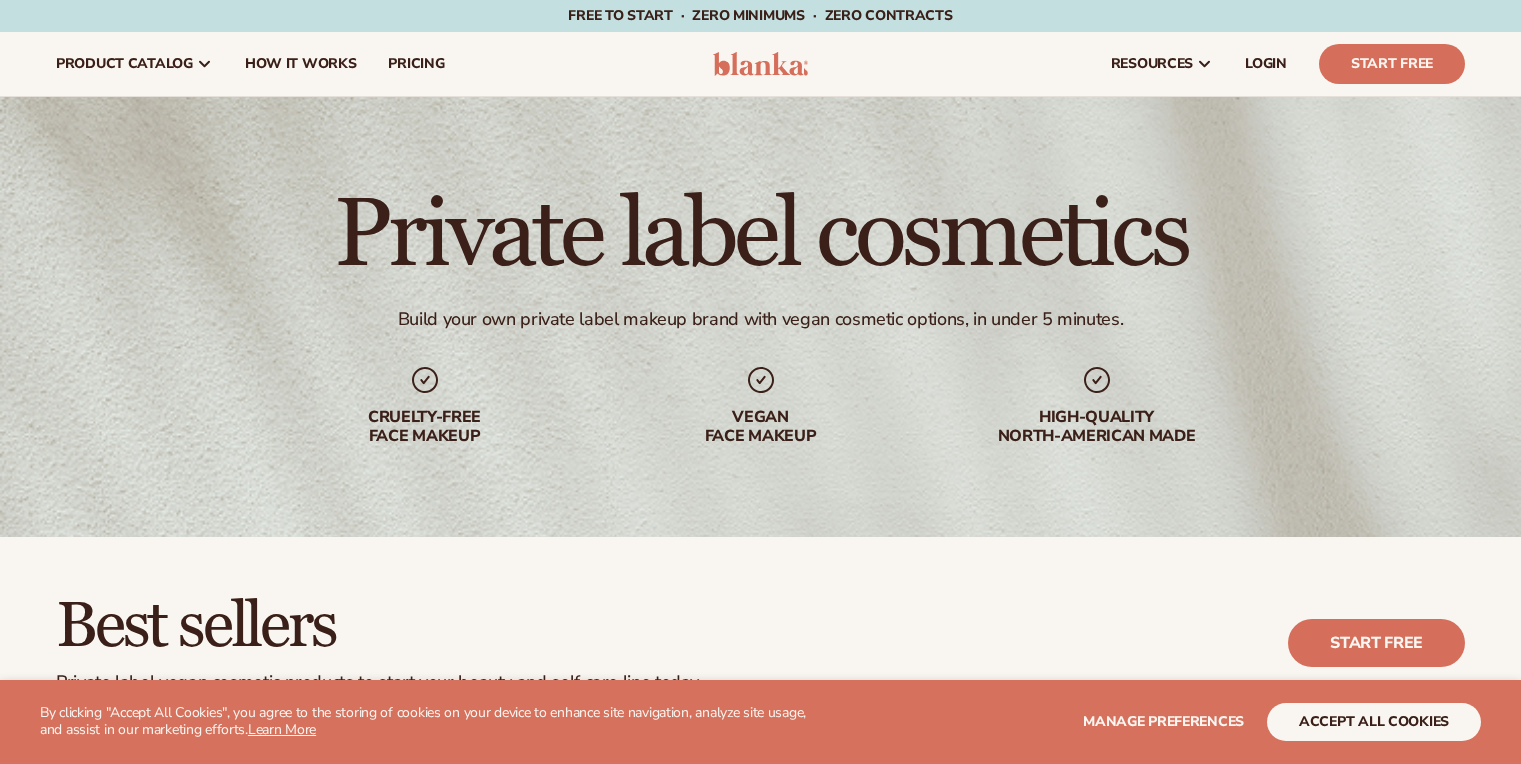 scroll, scrollTop: 4817, scrollLeft: 0, axis: vertical 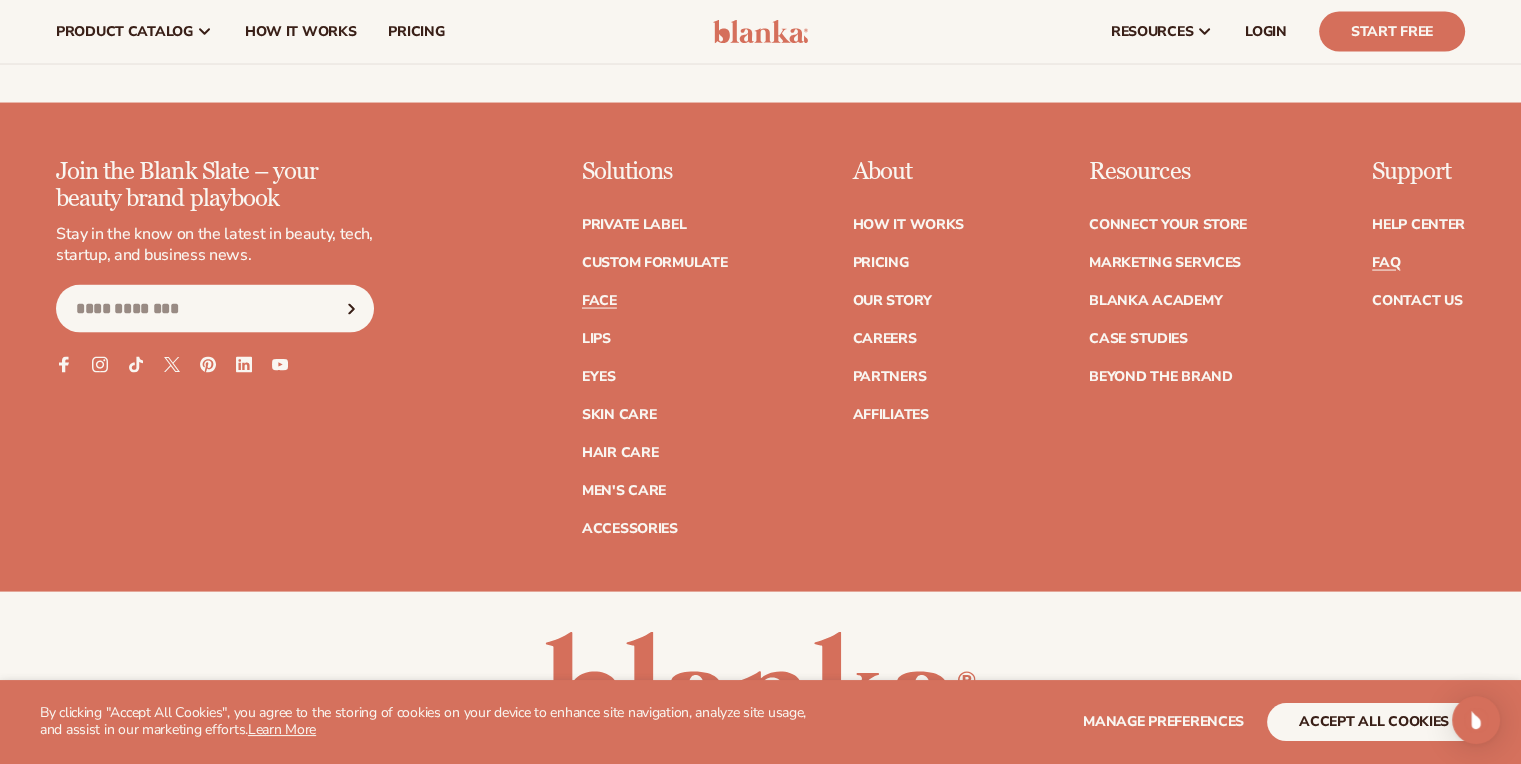click on "FAQ" at bounding box center (1386, 263) 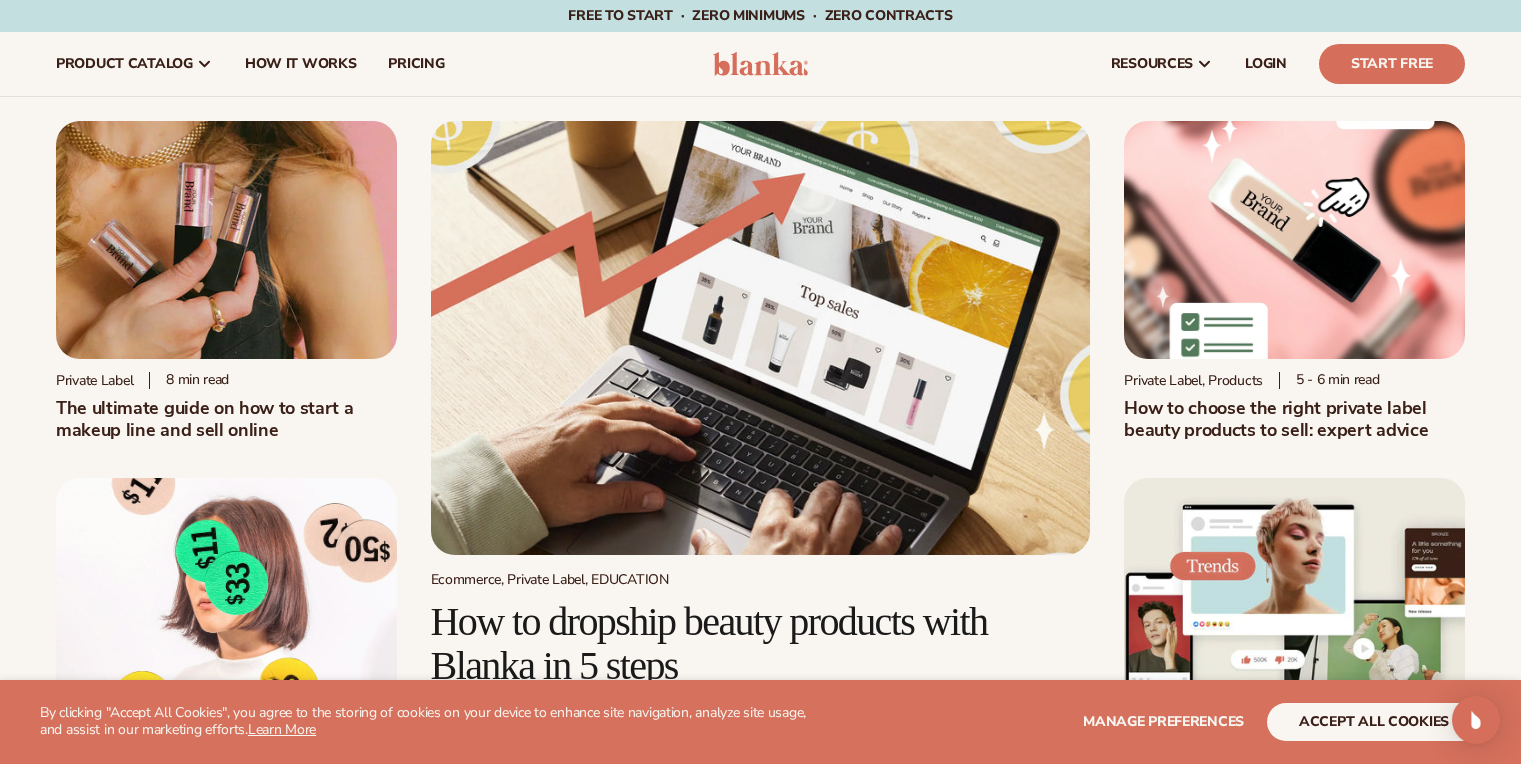 scroll, scrollTop: 0, scrollLeft: 0, axis: both 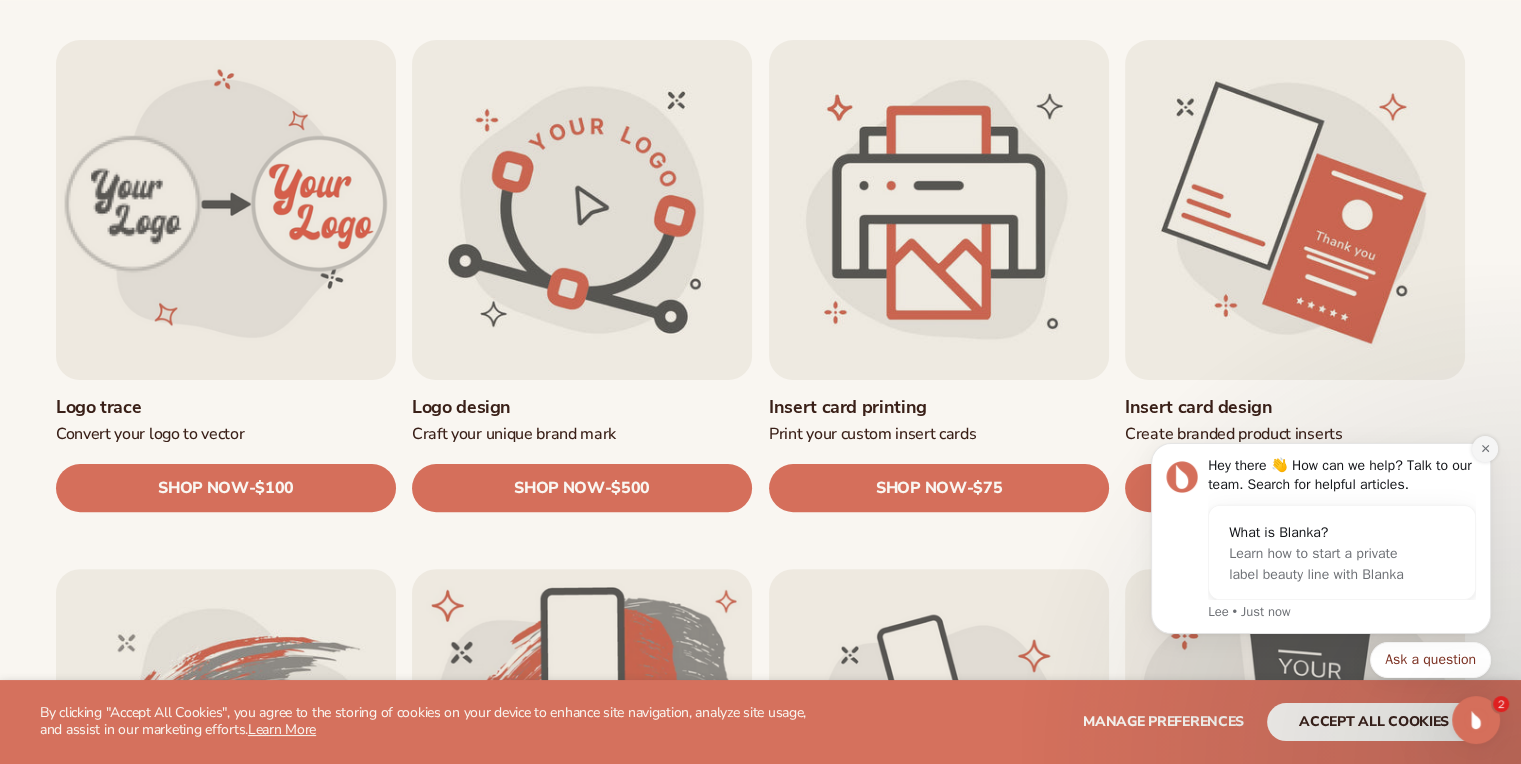 click at bounding box center (1485, 449) 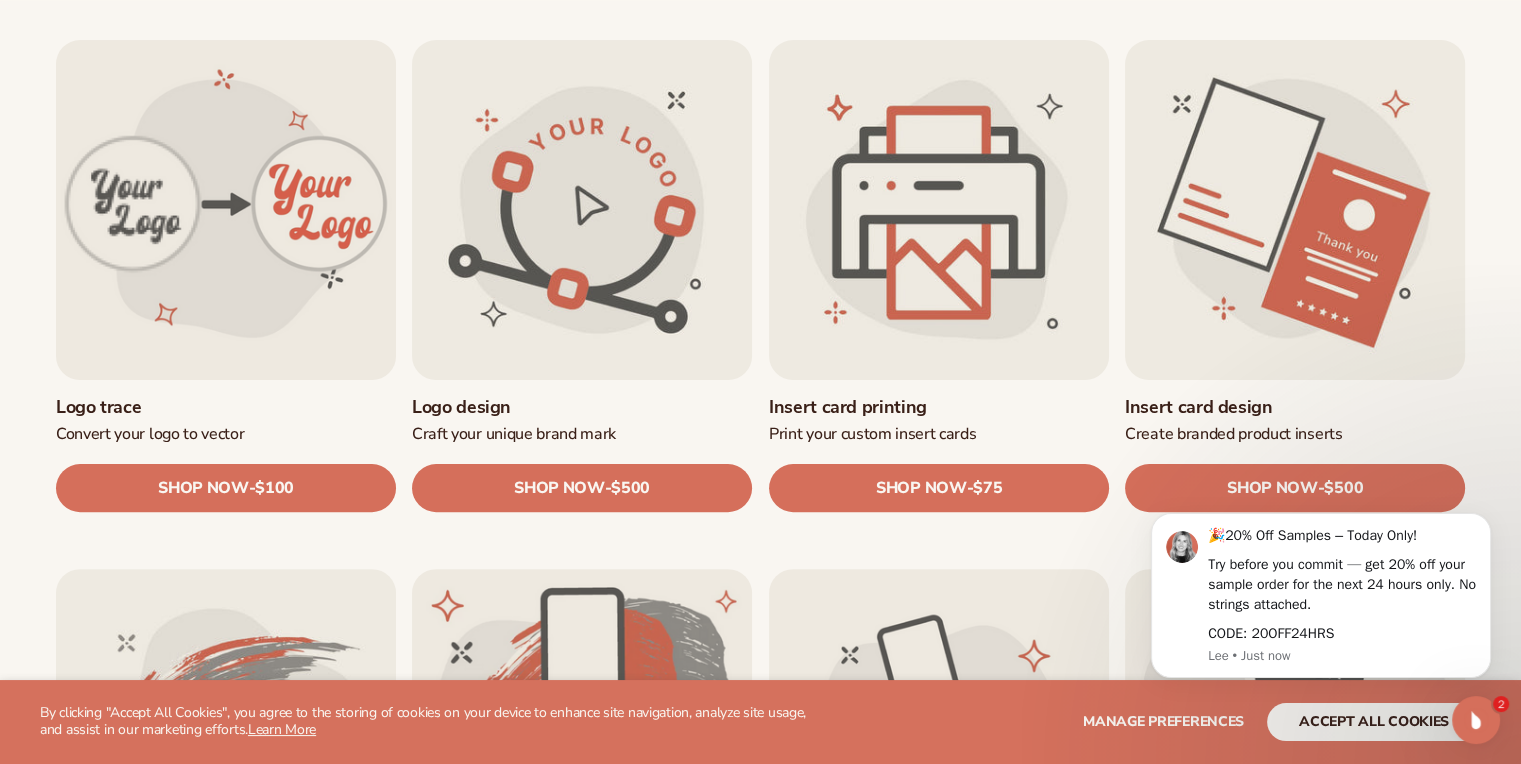 scroll, scrollTop: 1166, scrollLeft: 0, axis: vertical 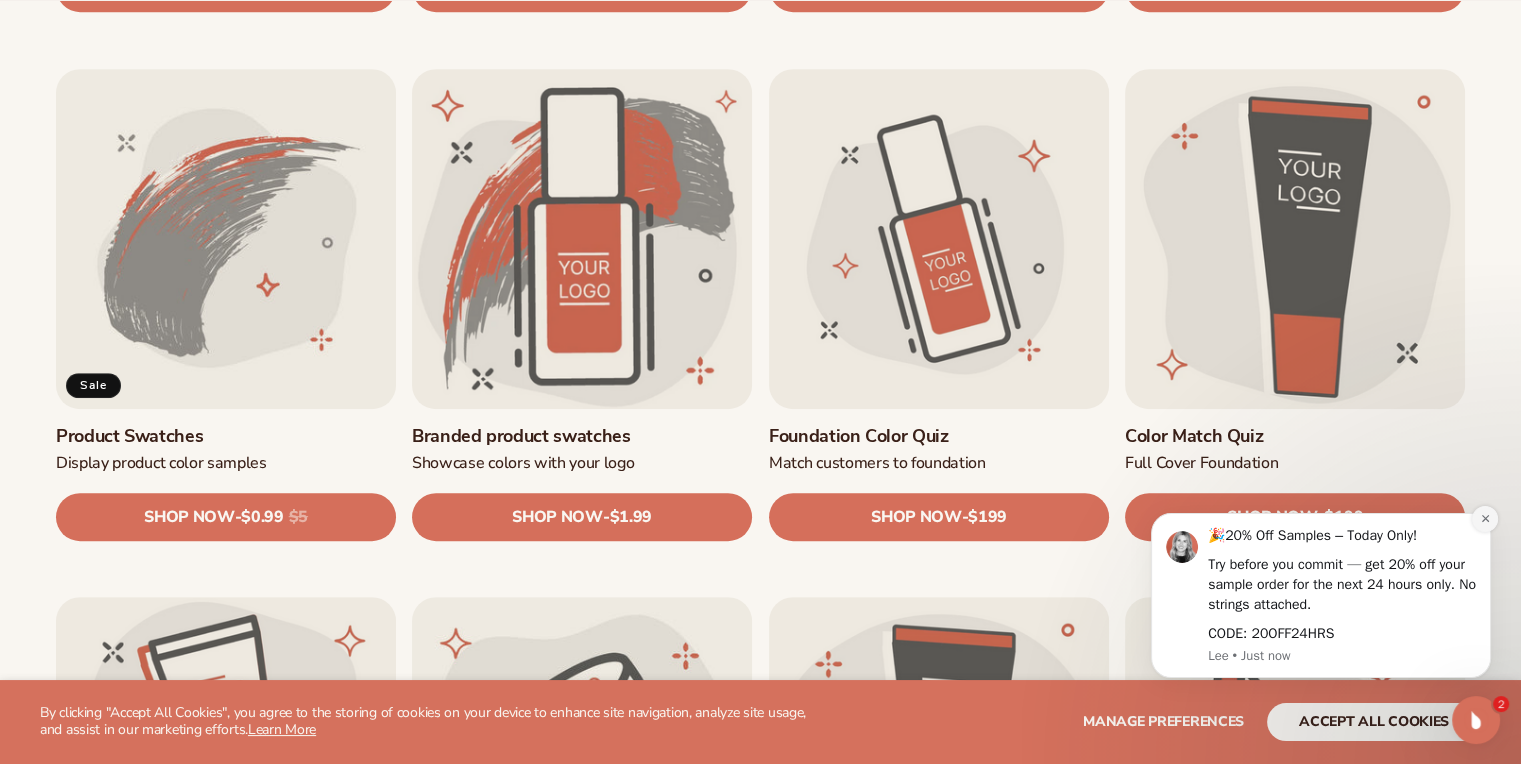 click 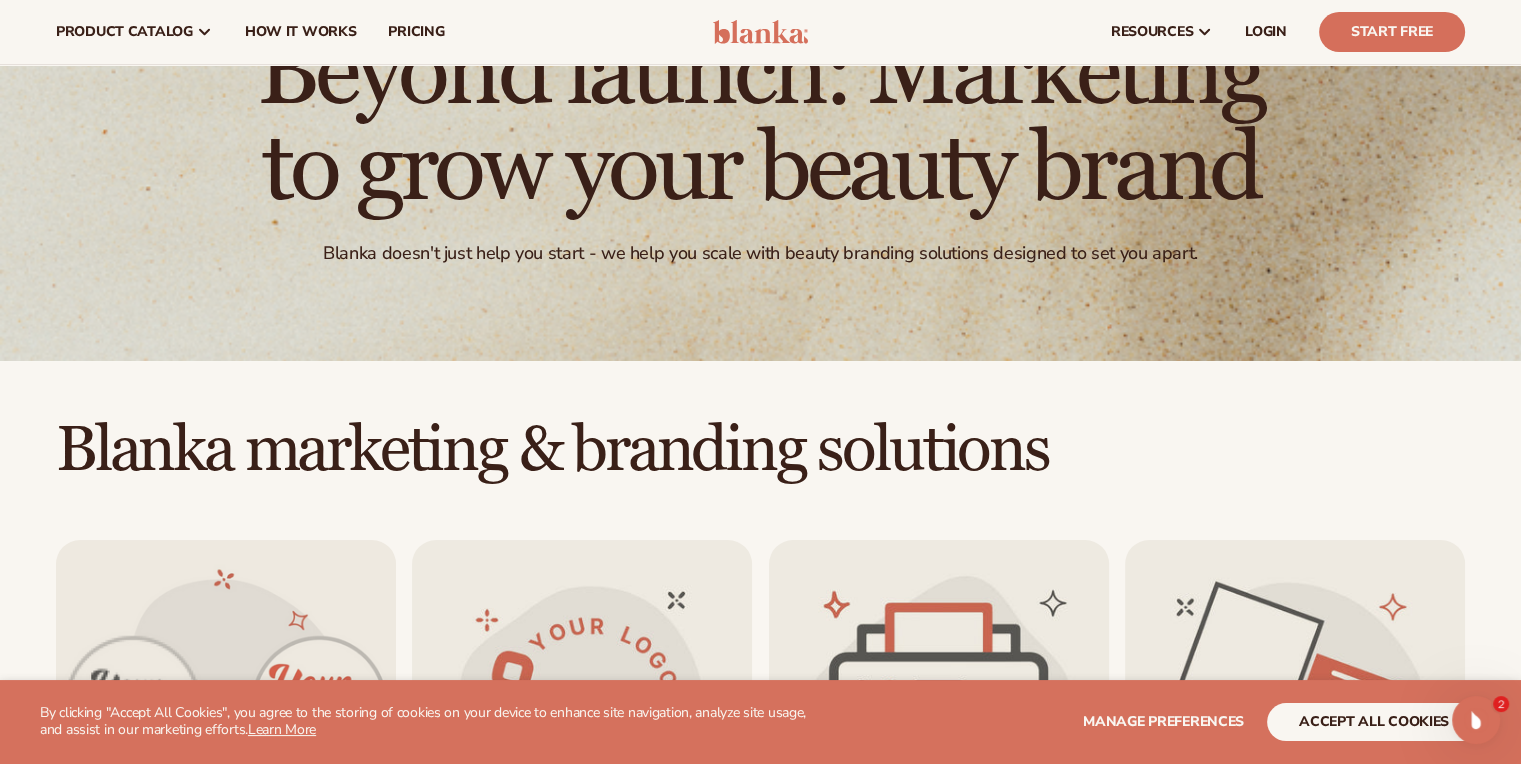 scroll, scrollTop: 0, scrollLeft: 0, axis: both 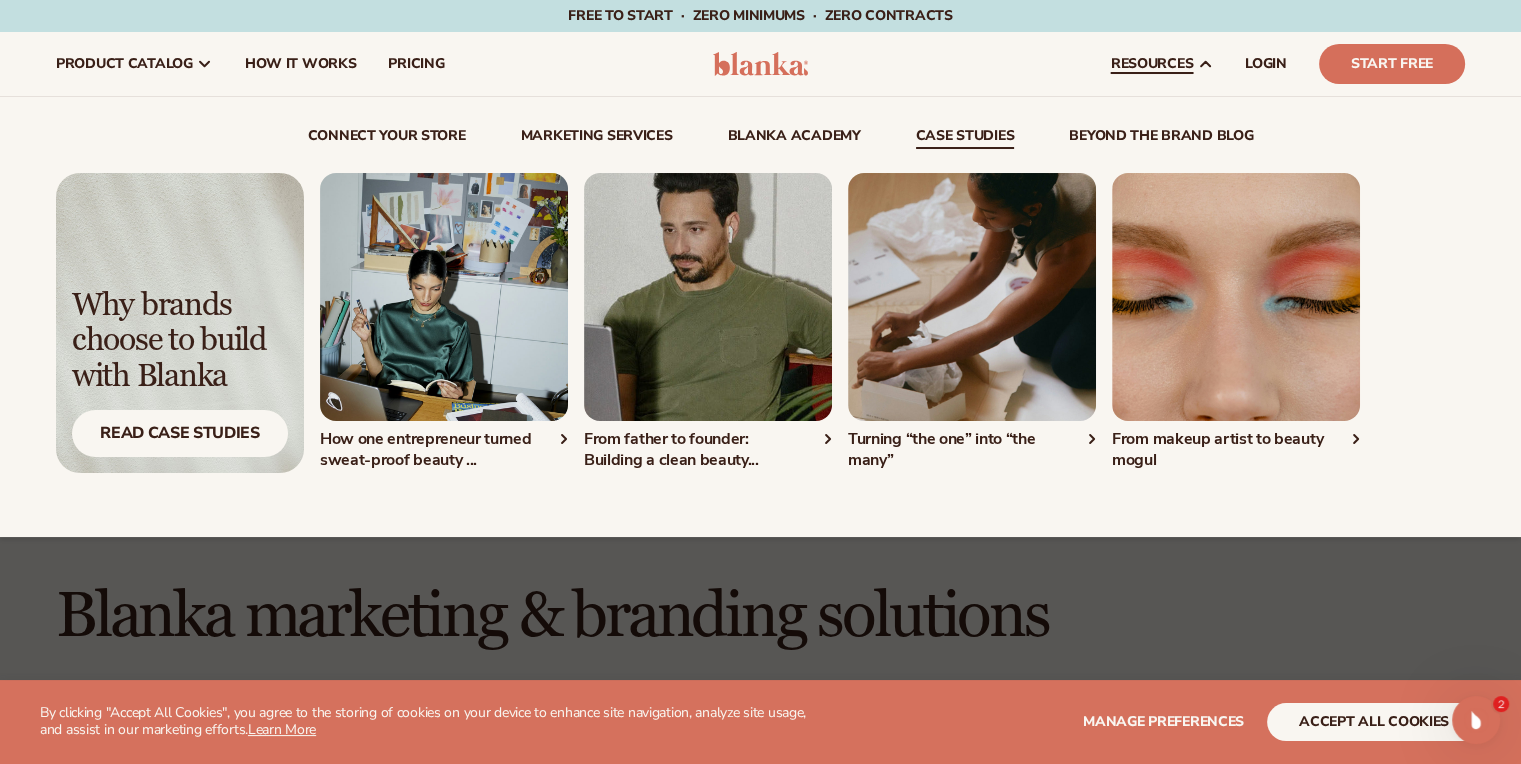 click on "case studies" at bounding box center (965, 139) 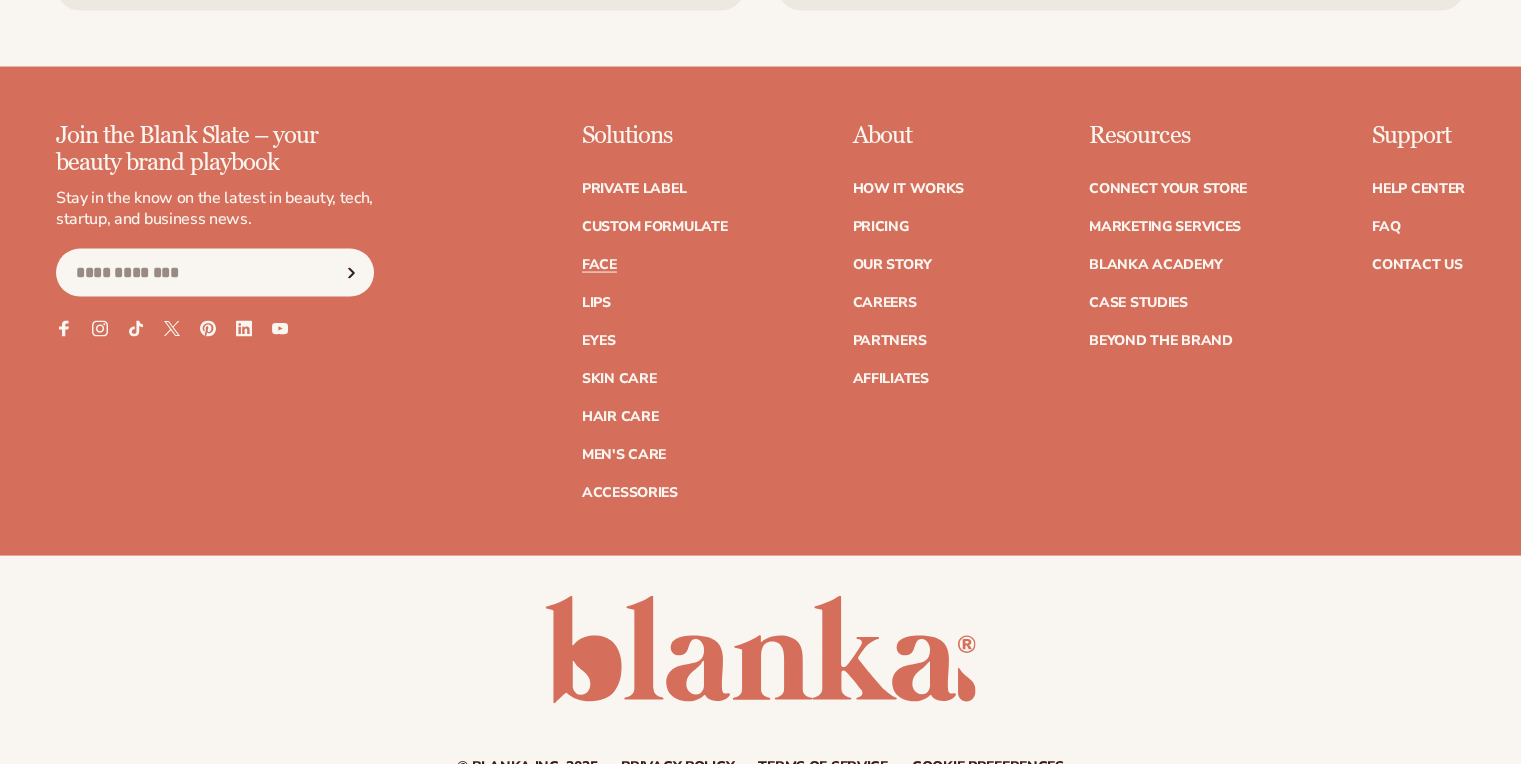 scroll, scrollTop: 4817, scrollLeft: 0, axis: vertical 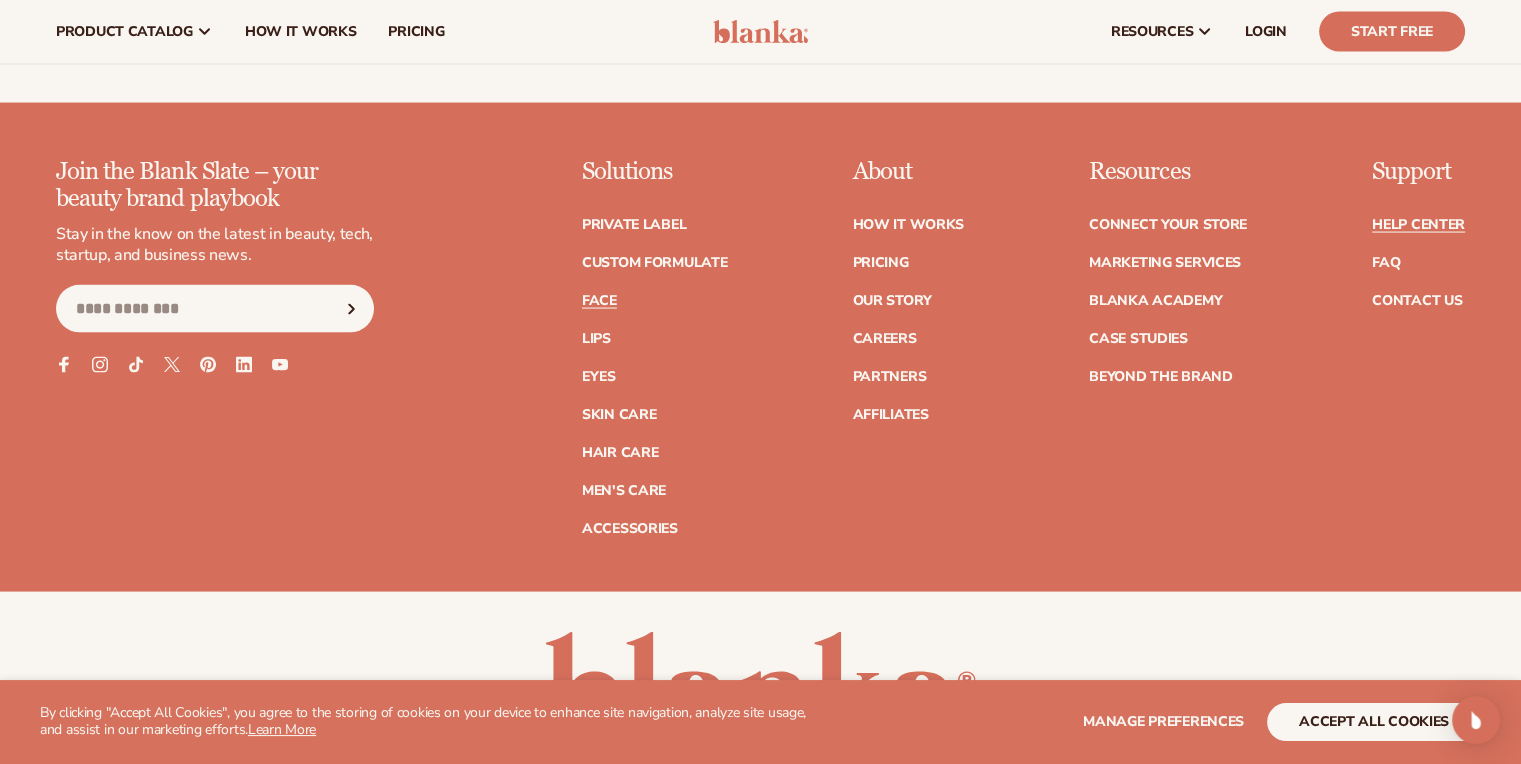 click on "Help Center" at bounding box center [1418, 225] 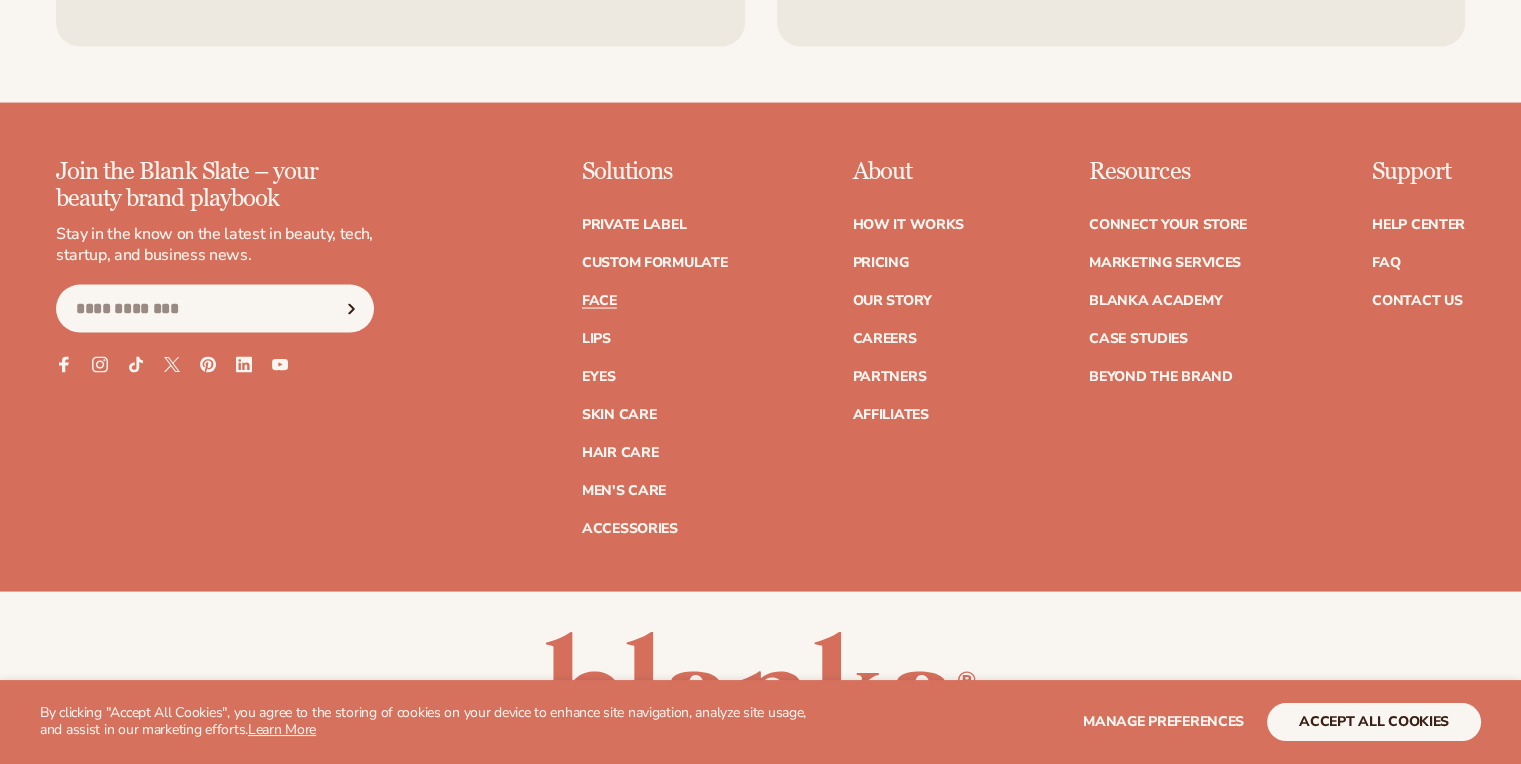 scroll, scrollTop: 4817, scrollLeft: 0, axis: vertical 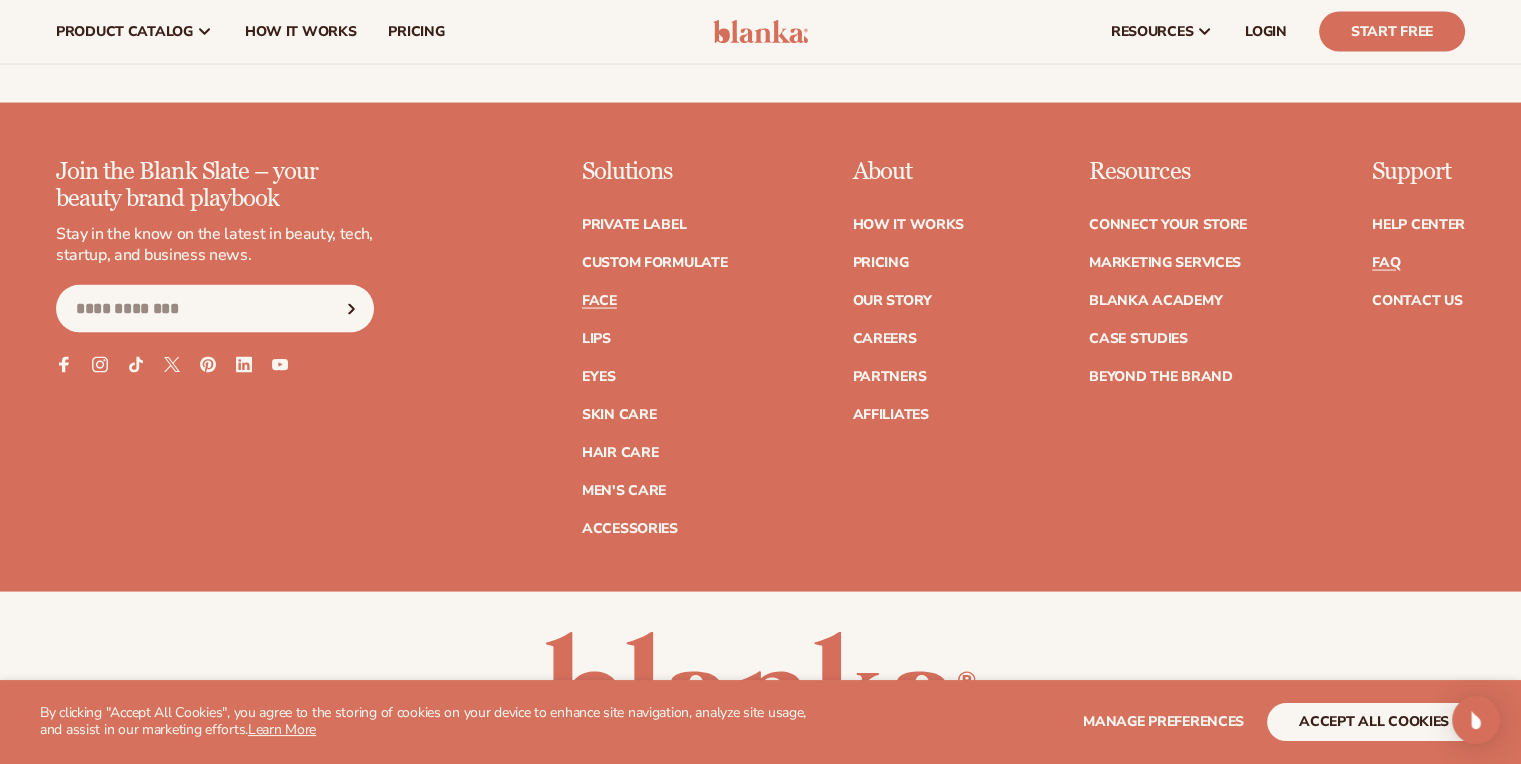 click on "FAQ" at bounding box center [1386, 263] 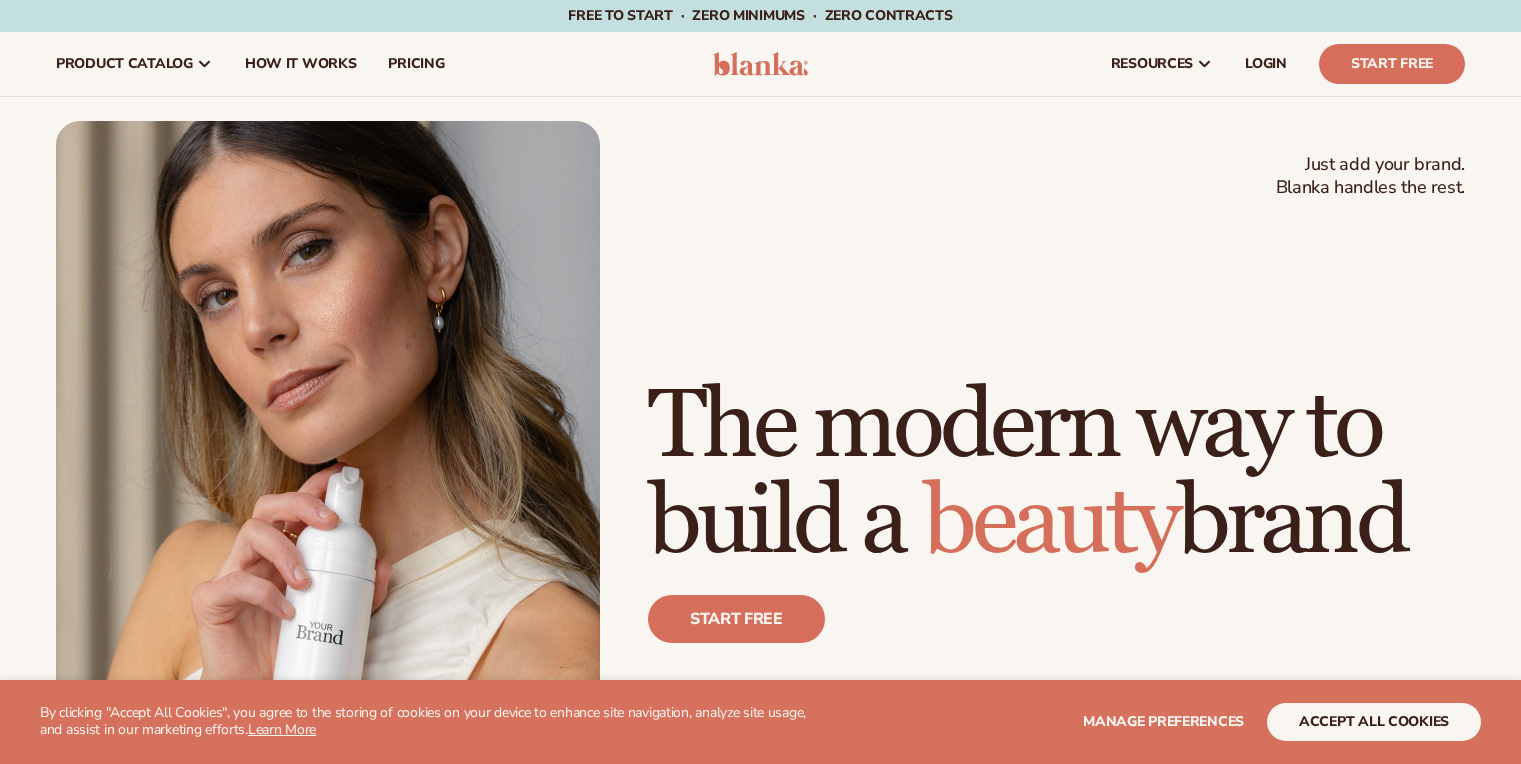 scroll, scrollTop: 0, scrollLeft: 0, axis: both 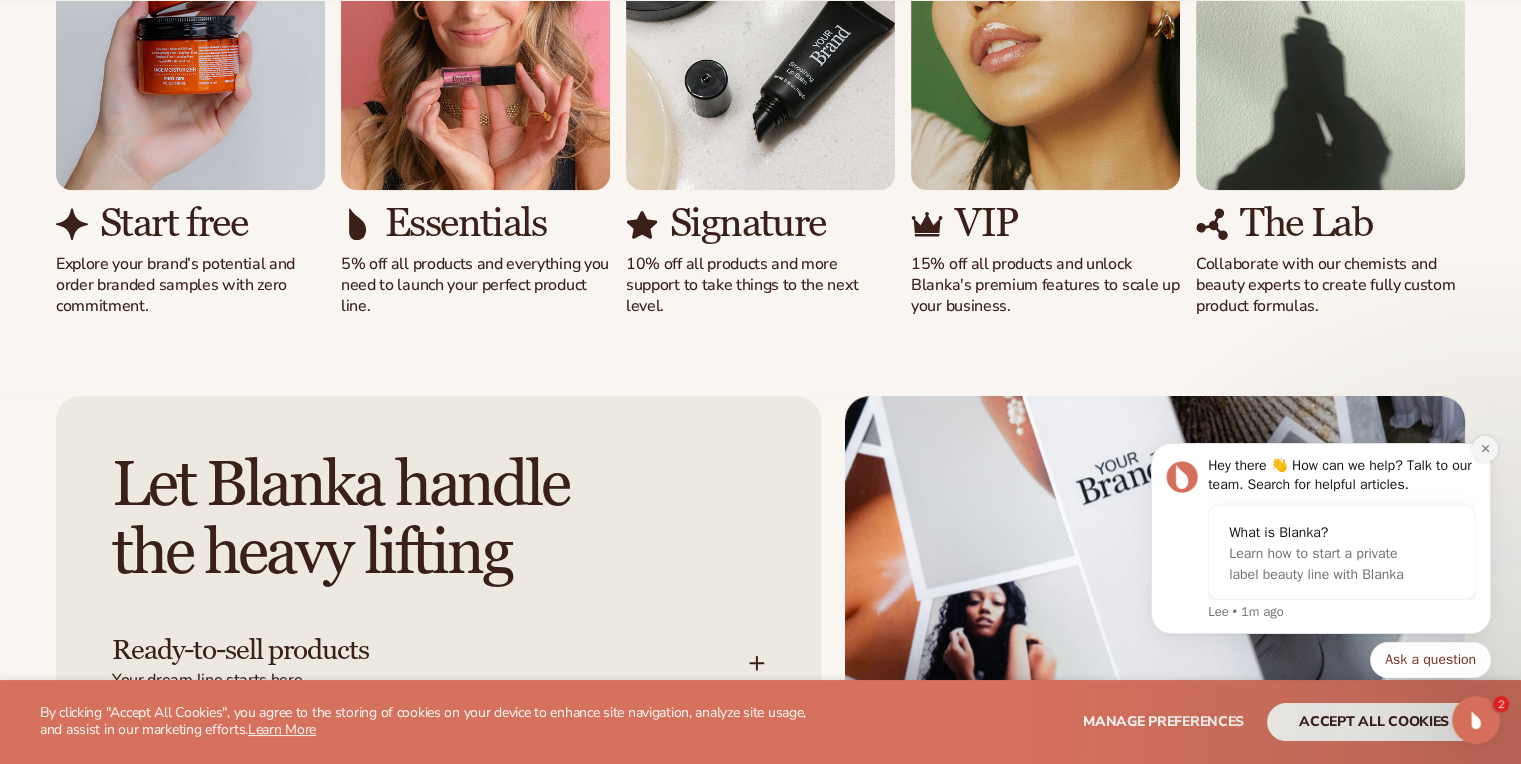 click 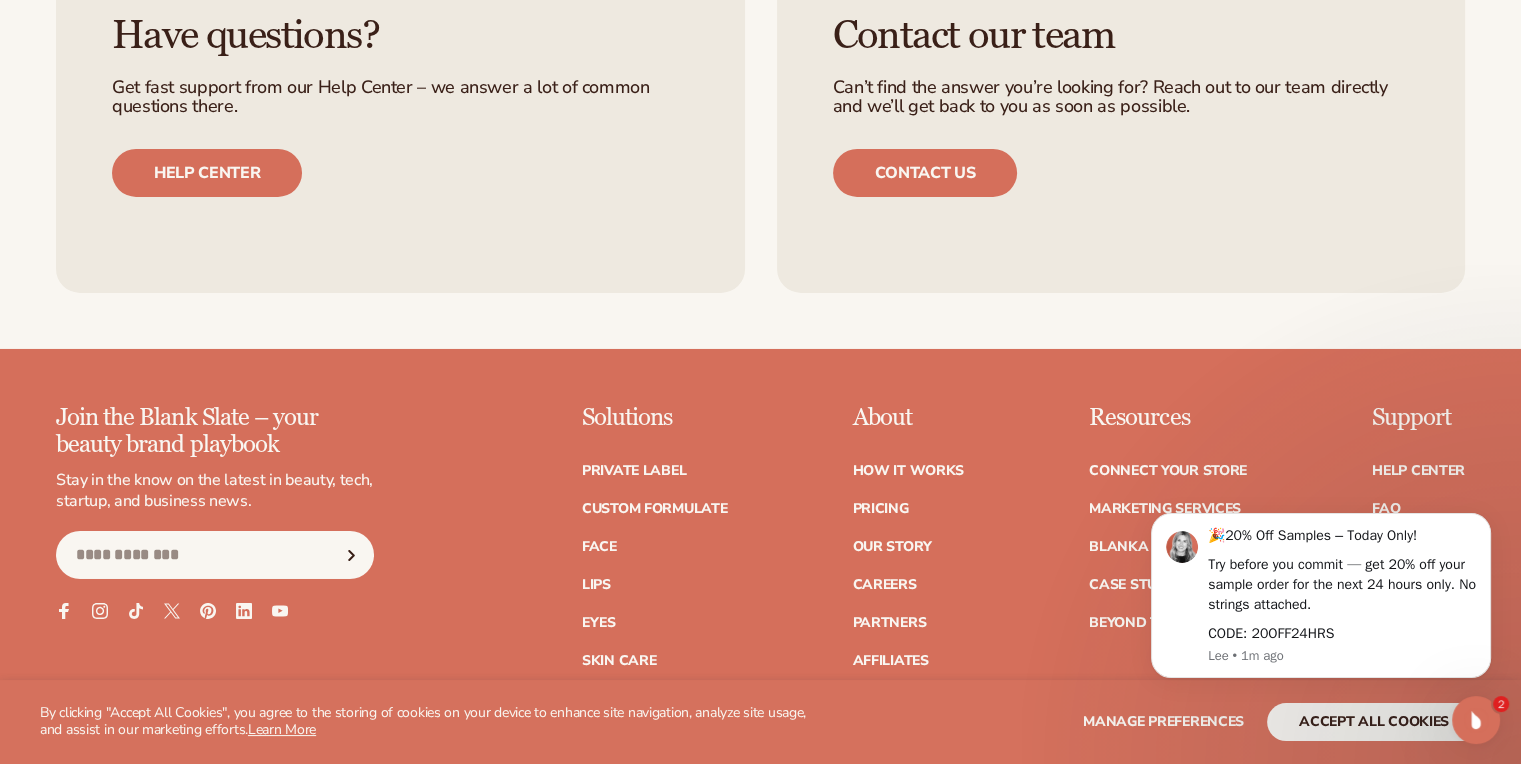 scroll, scrollTop: 8666, scrollLeft: 0, axis: vertical 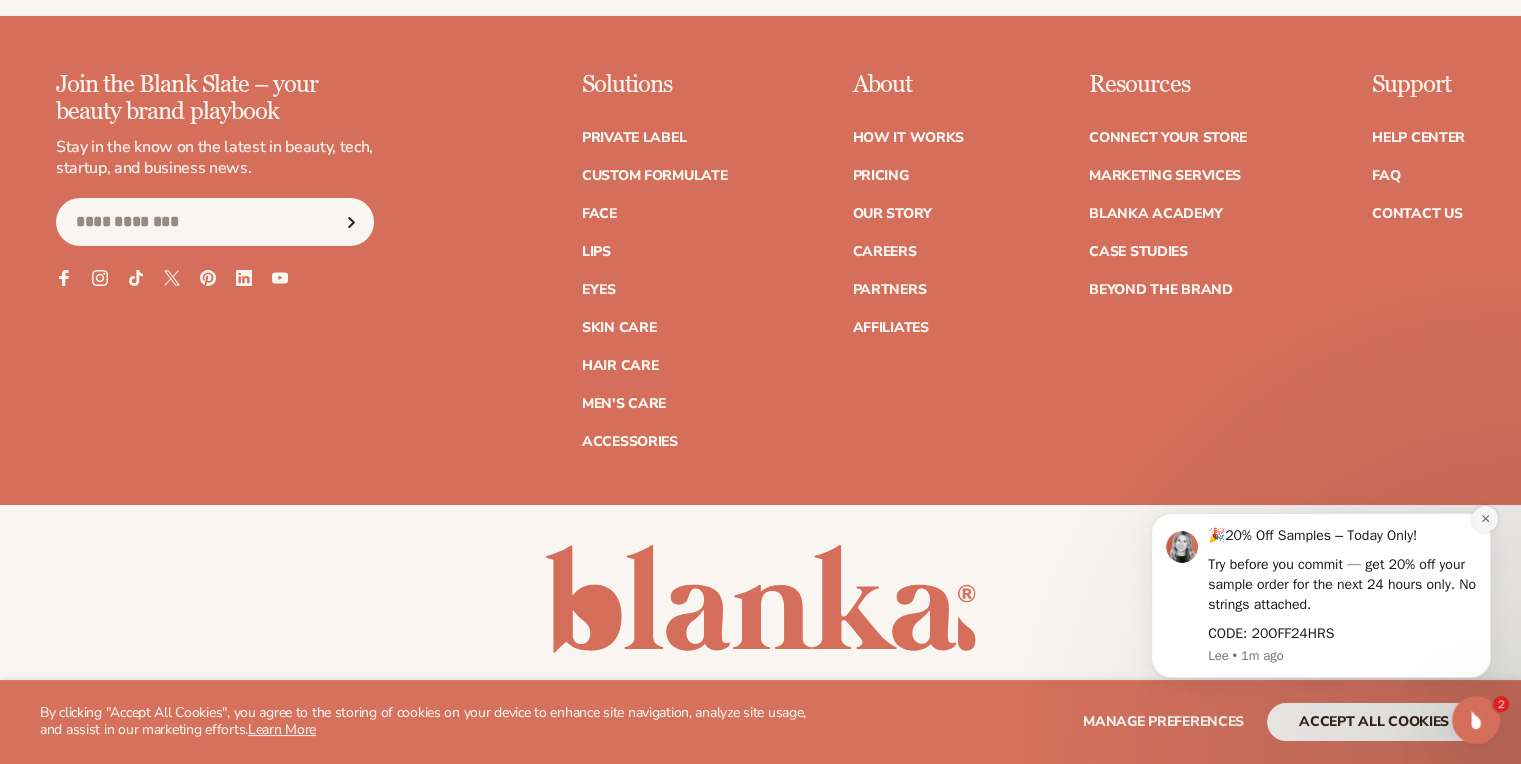 click at bounding box center (1485, 519) 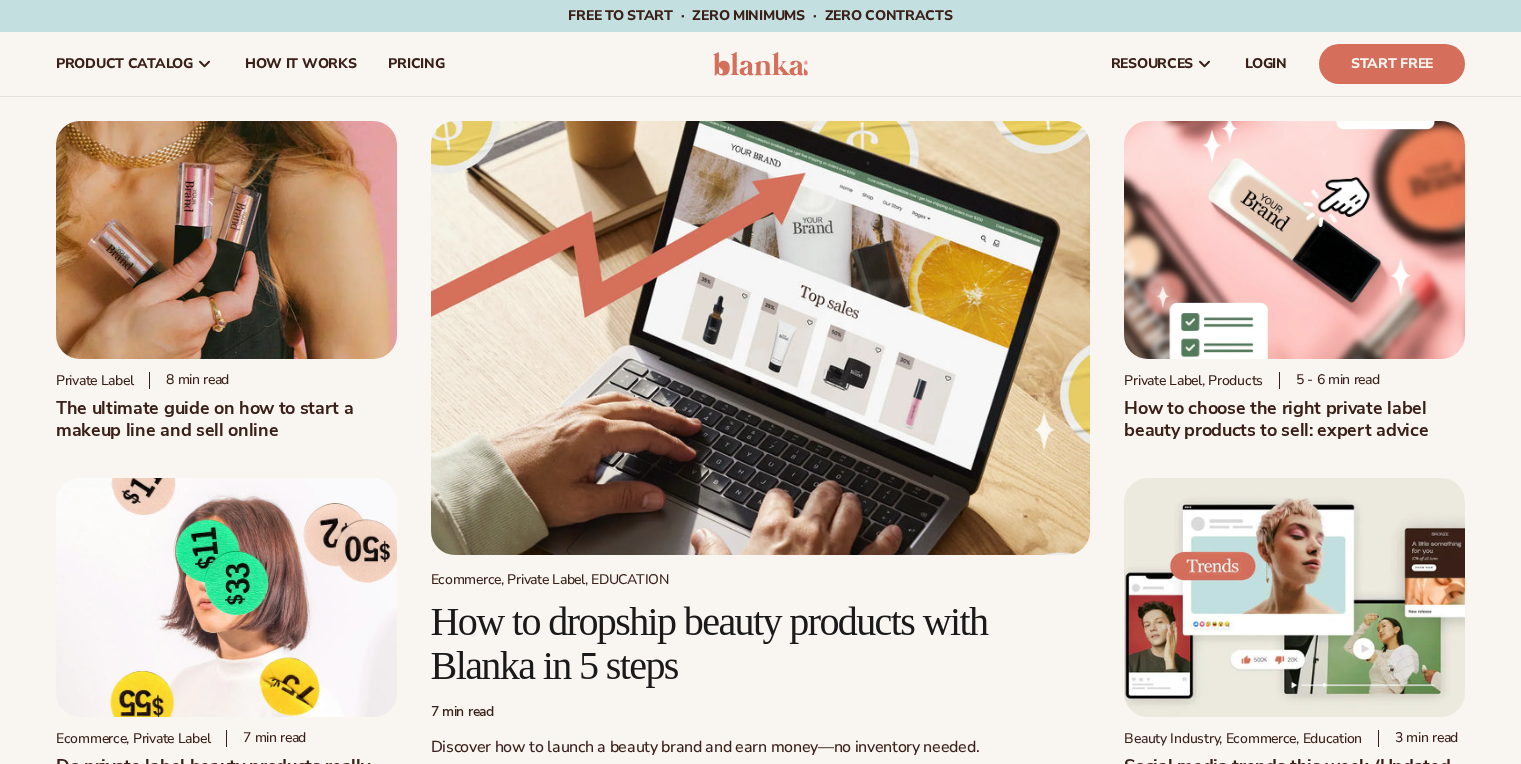 scroll, scrollTop: 0, scrollLeft: 0, axis: both 